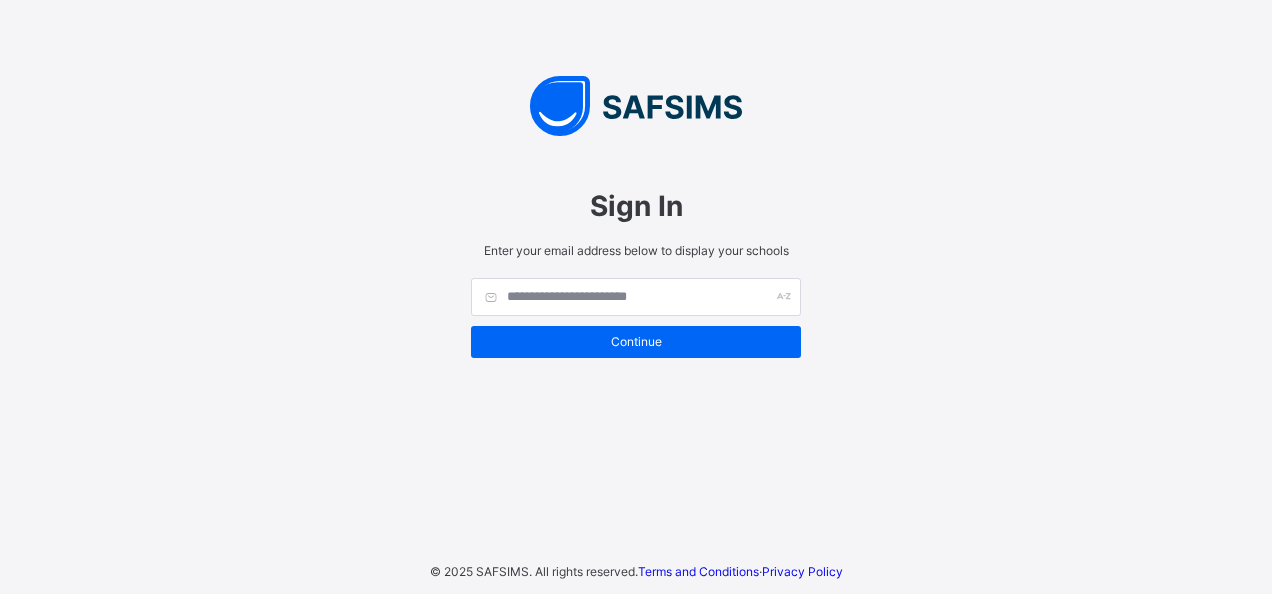 scroll, scrollTop: 0, scrollLeft: 0, axis: both 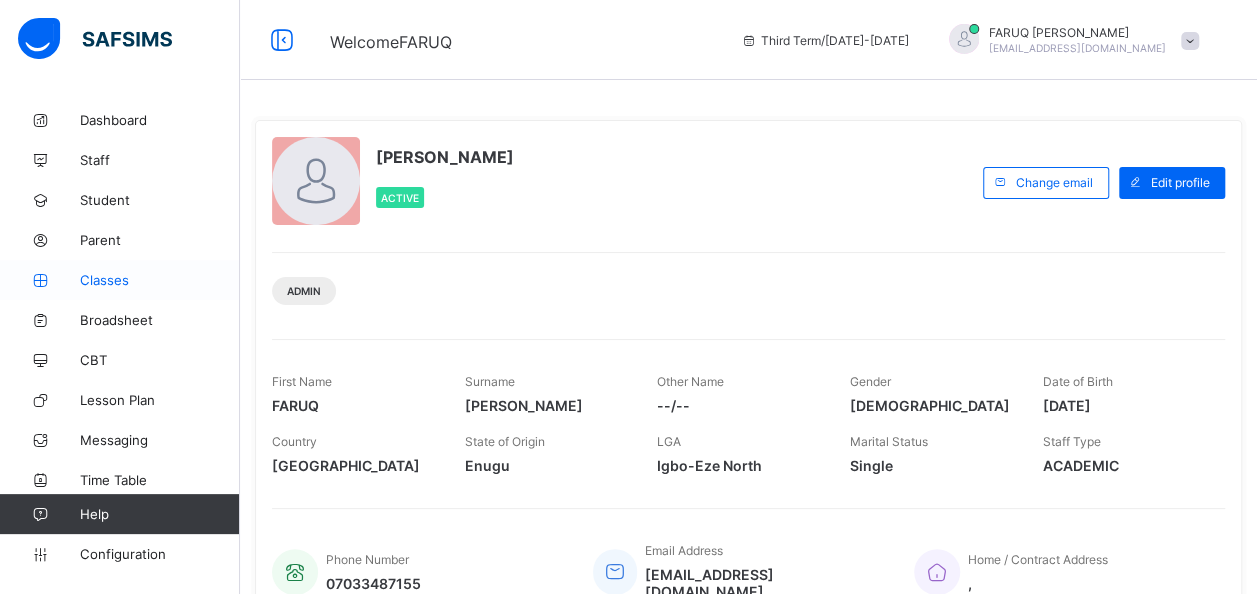 click on "Classes" at bounding box center [160, 280] 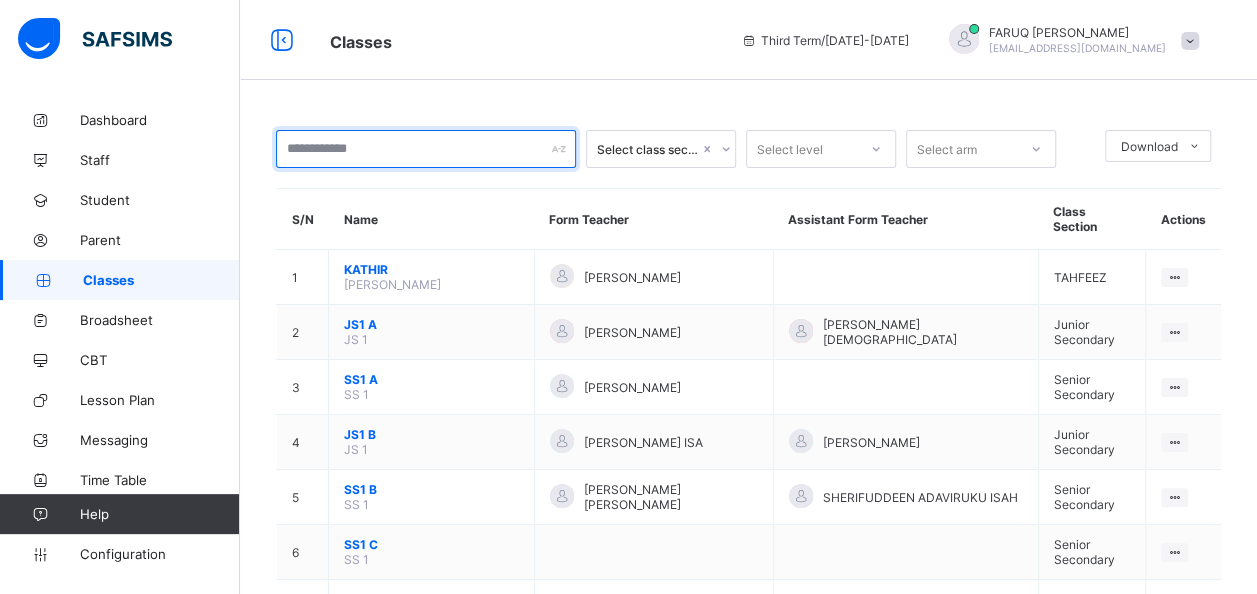 click at bounding box center [426, 149] 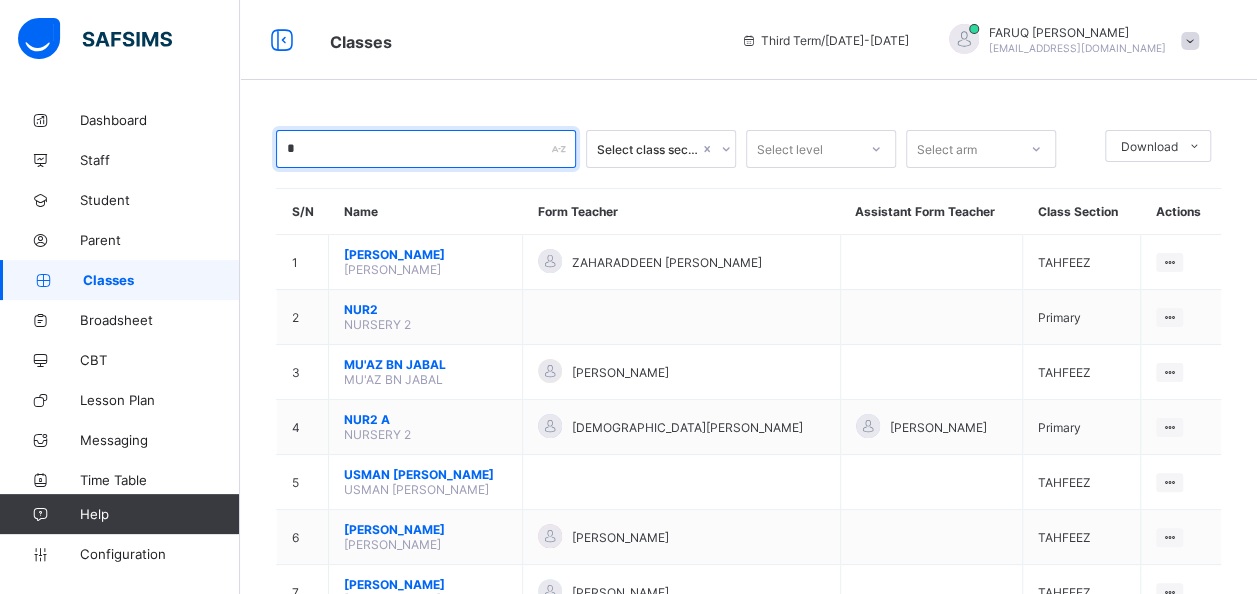 type on "**" 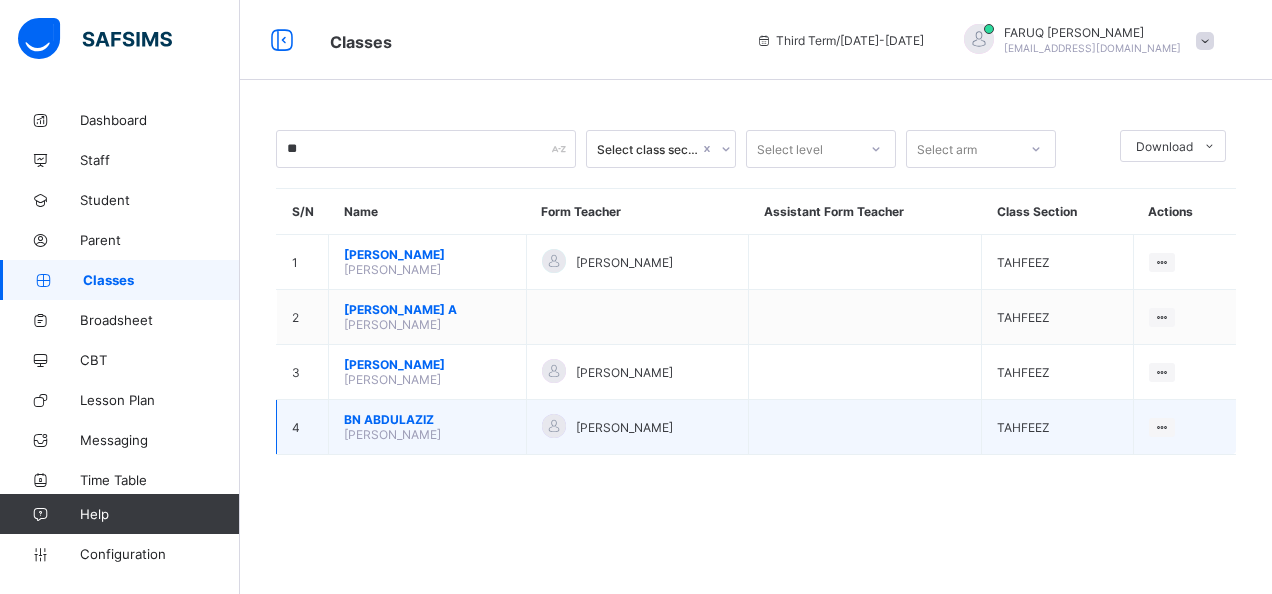click on "BN ABDULAZIZ" at bounding box center [427, 419] 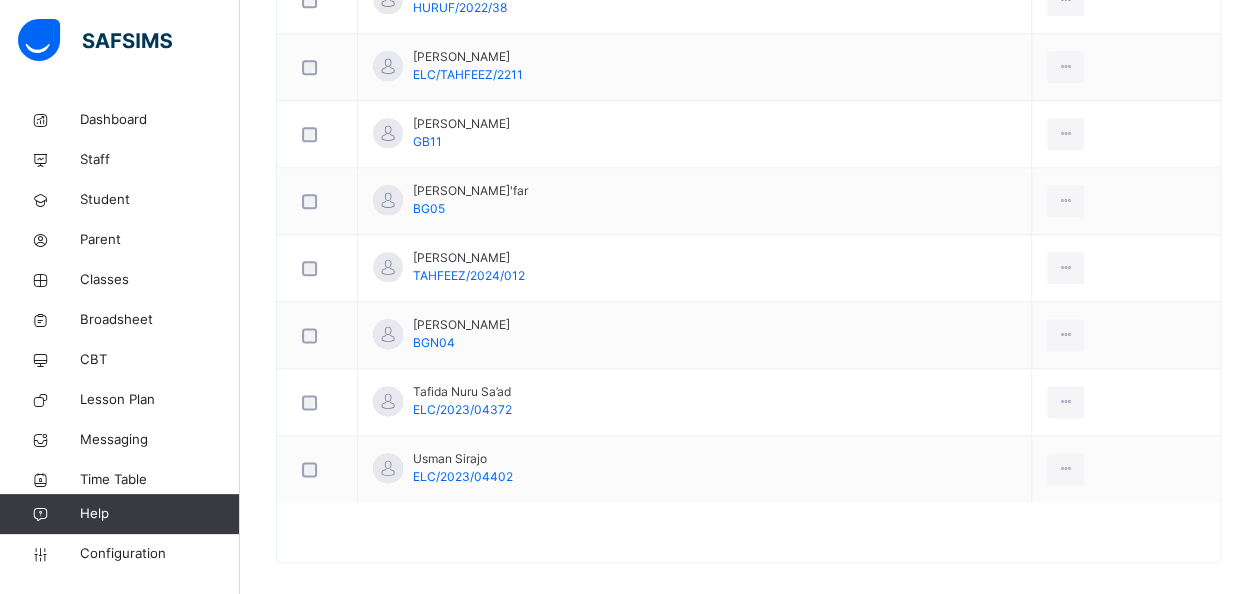 scroll, scrollTop: 1102, scrollLeft: 0, axis: vertical 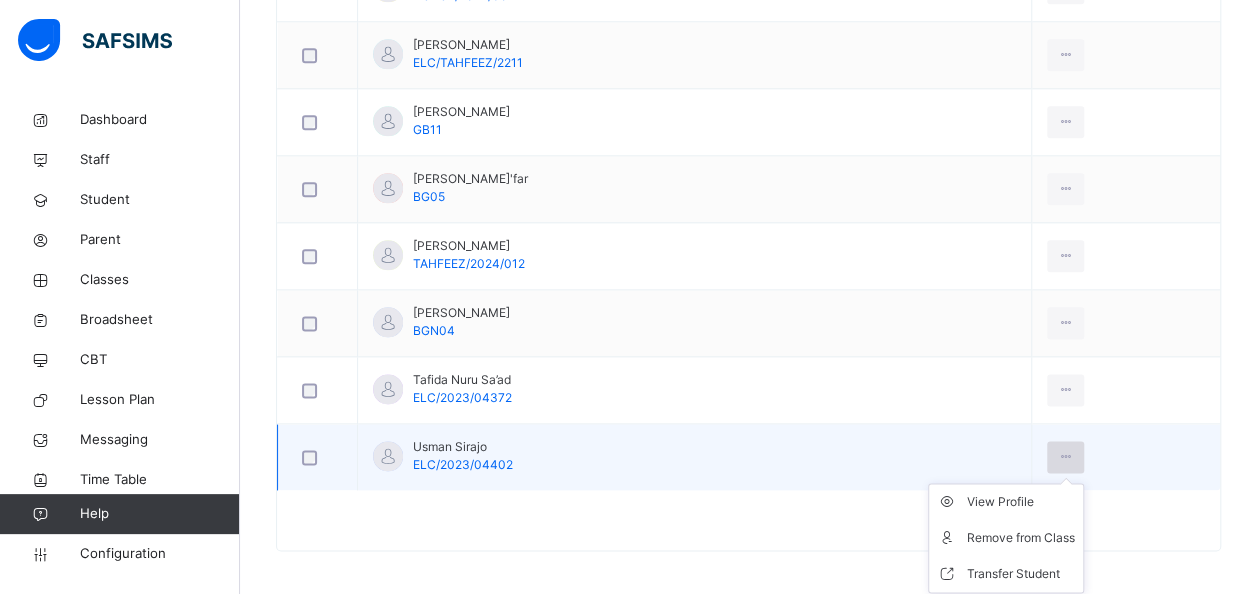 click at bounding box center (1065, 457) 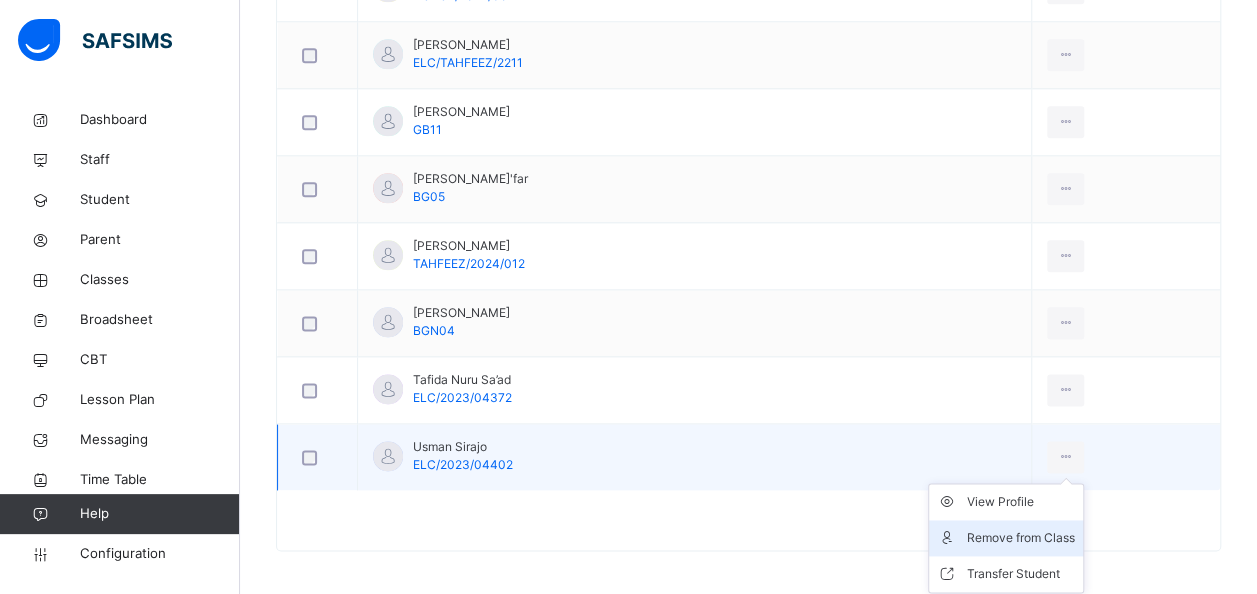 click on "Remove from Class" at bounding box center [1021, 538] 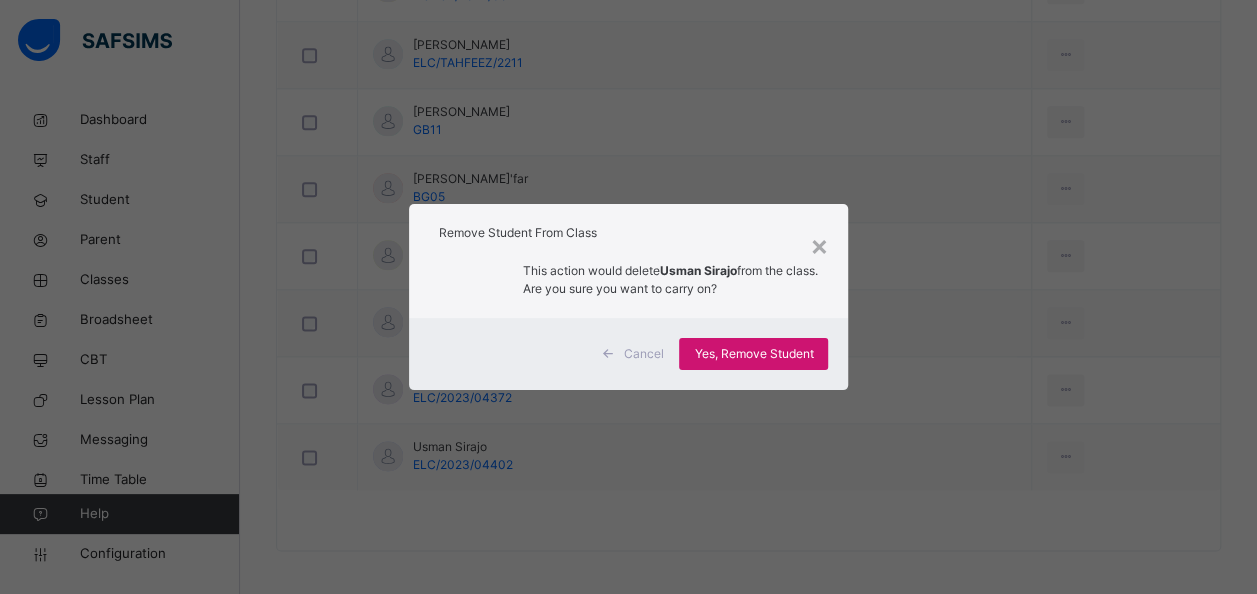 click on "Yes, Remove Student" at bounding box center [753, 354] 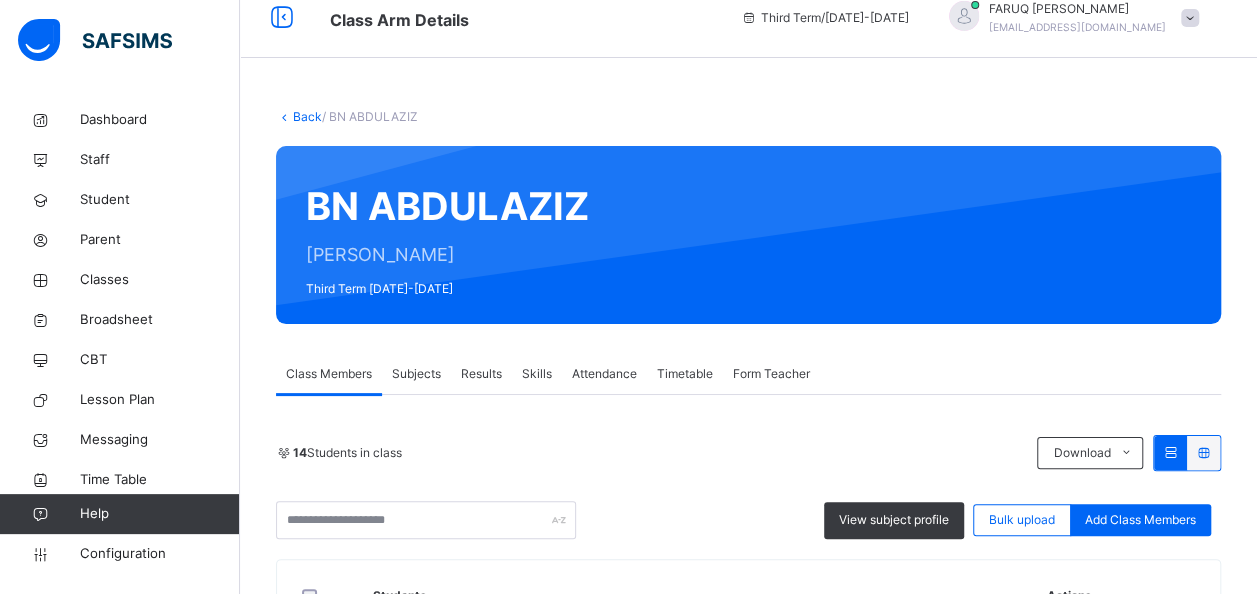 scroll, scrollTop: 0, scrollLeft: 0, axis: both 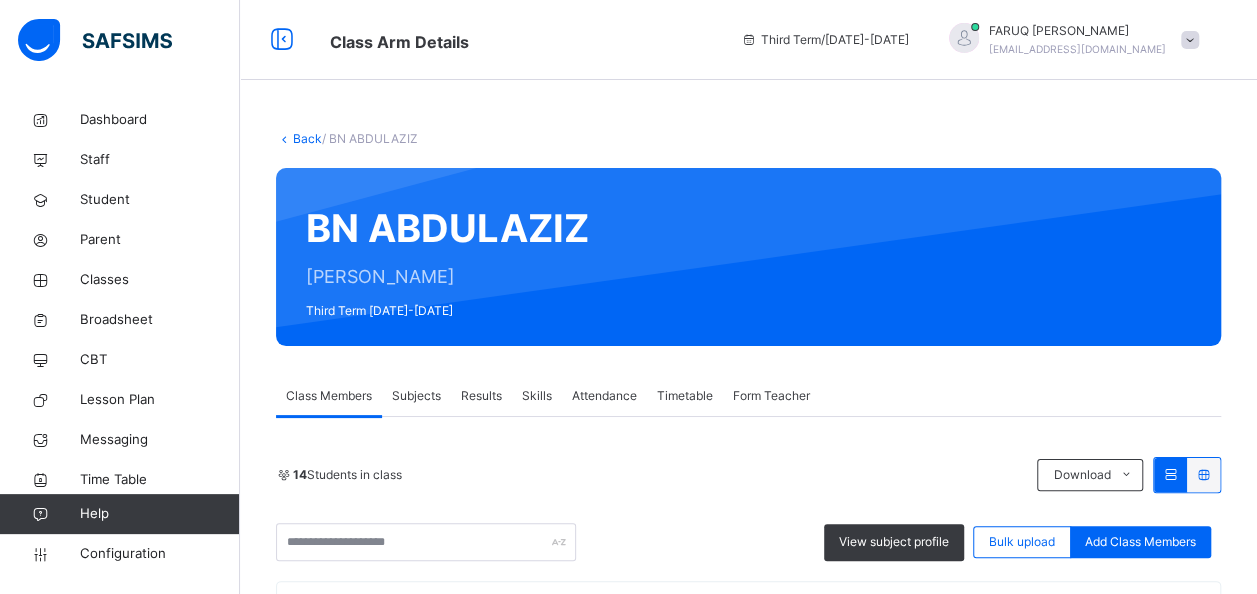 click on "Back" at bounding box center (307, 138) 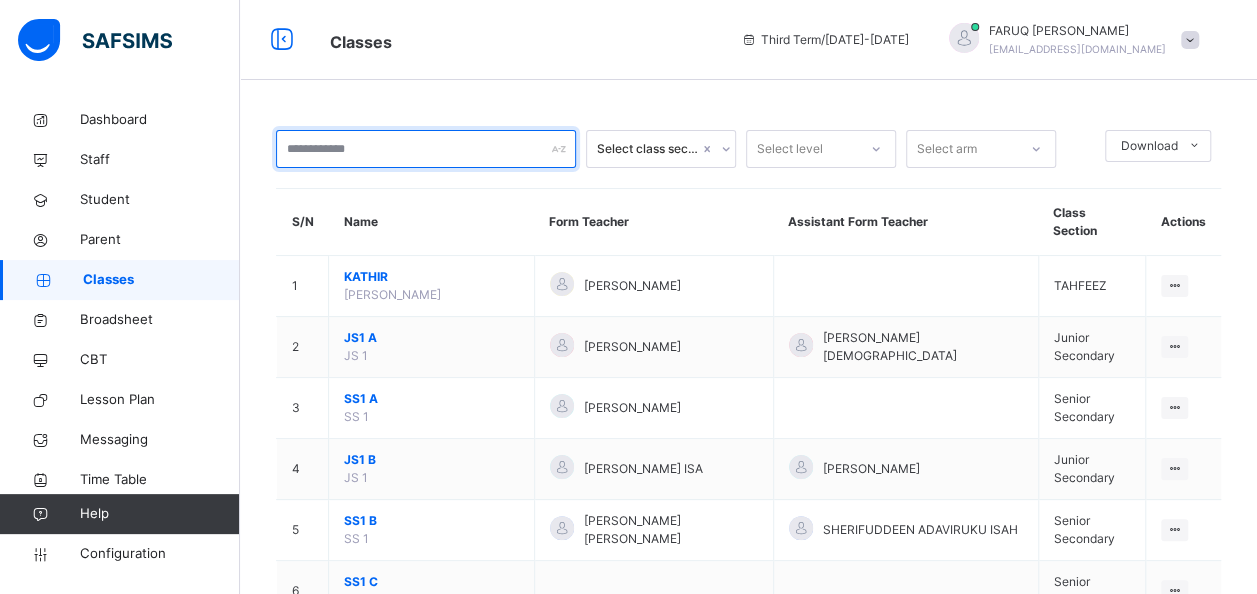 click at bounding box center (426, 149) 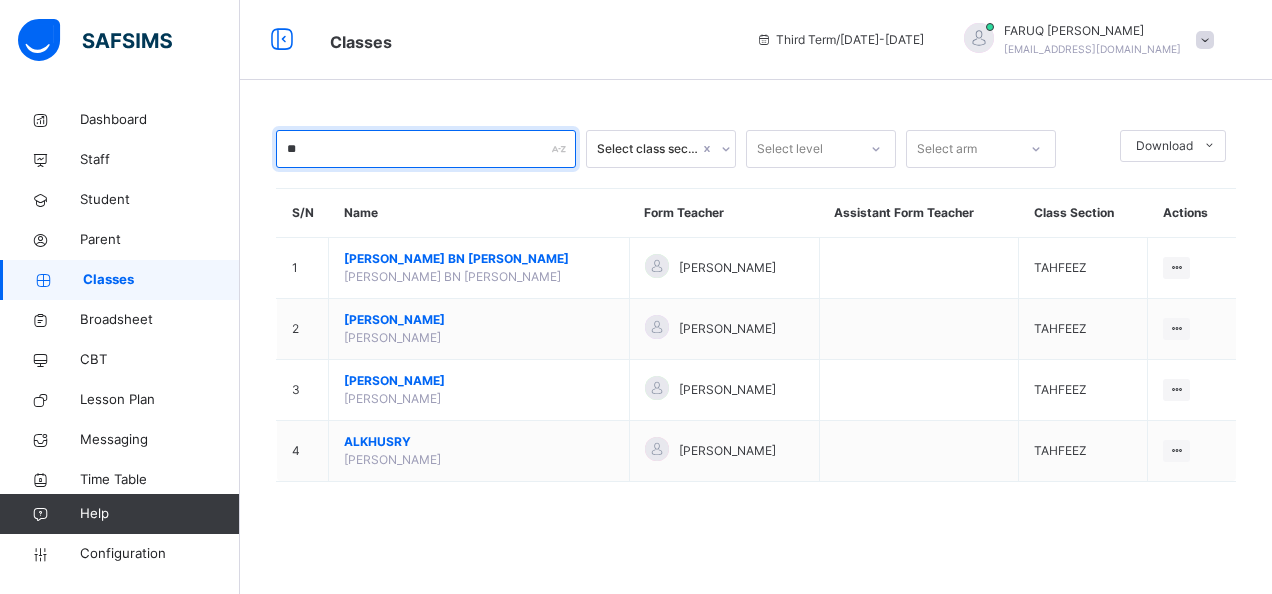 type on "***" 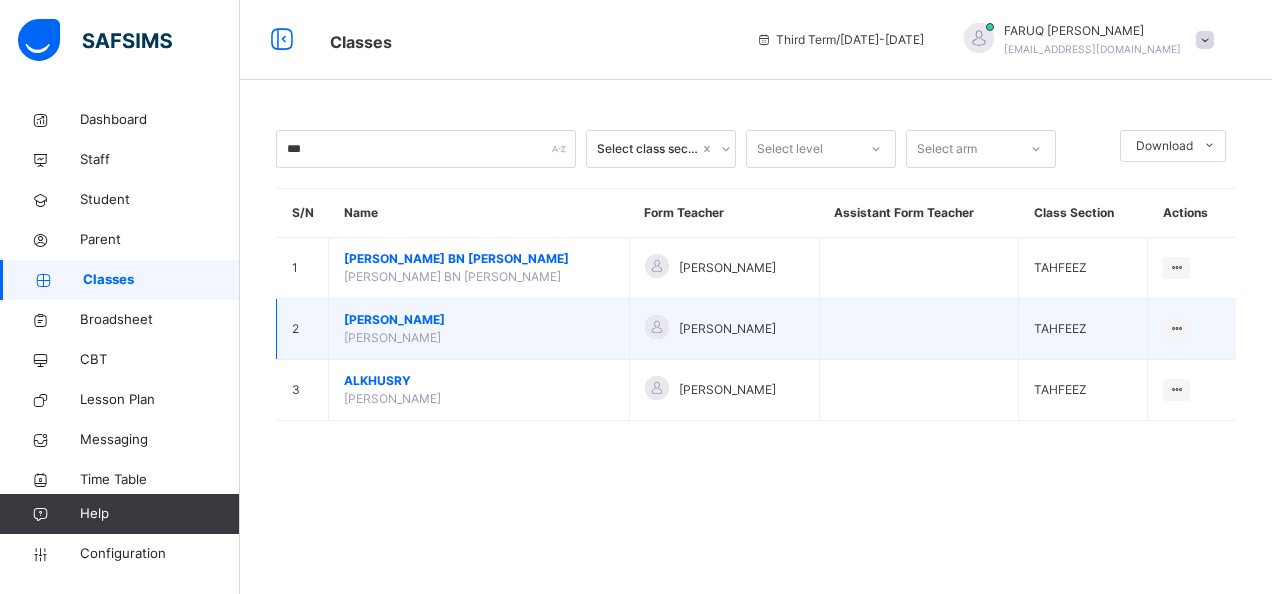 click on "IBN KHATTAB" at bounding box center [479, 320] 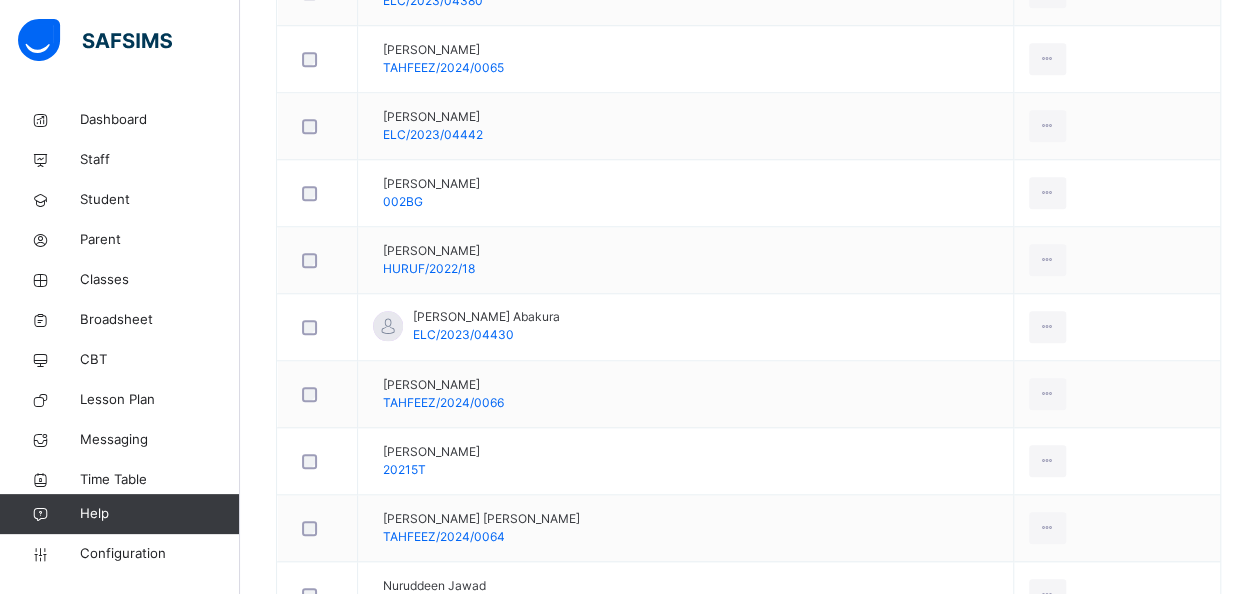 scroll, scrollTop: 761, scrollLeft: 0, axis: vertical 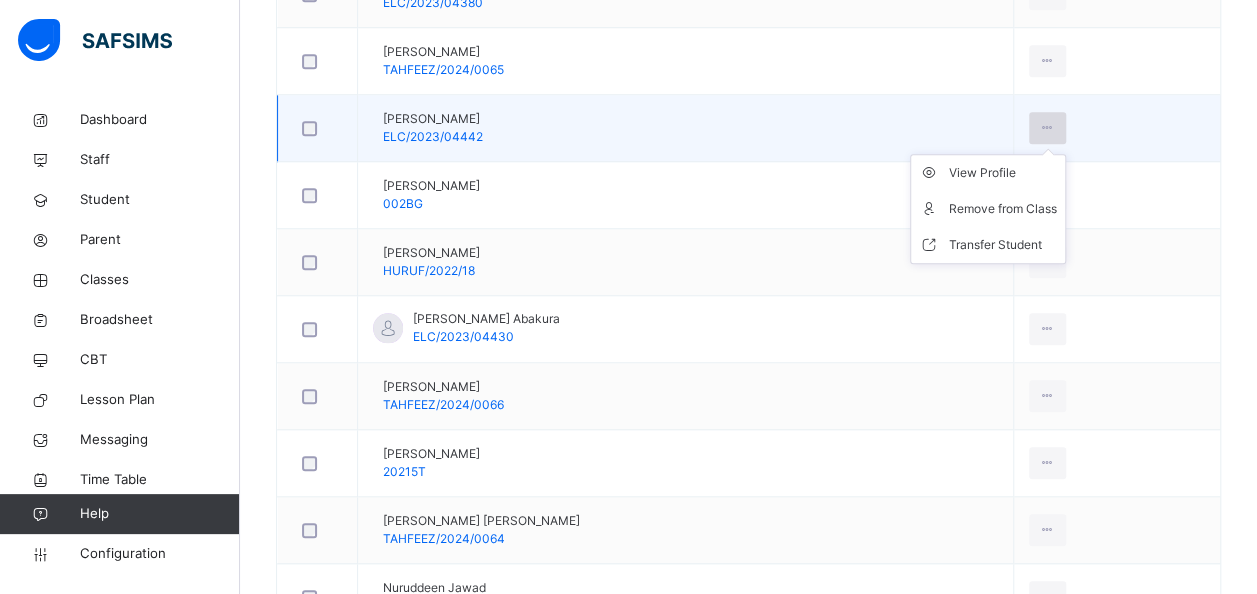 click at bounding box center [1047, 128] 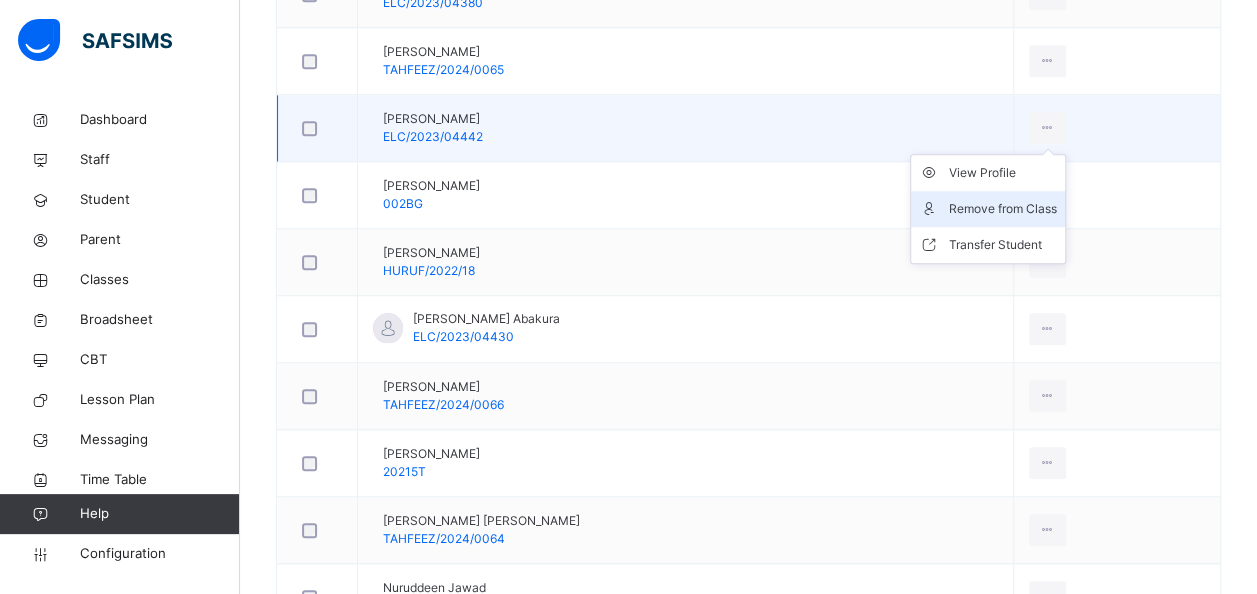 click on "Remove from Class" at bounding box center (1003, 209) 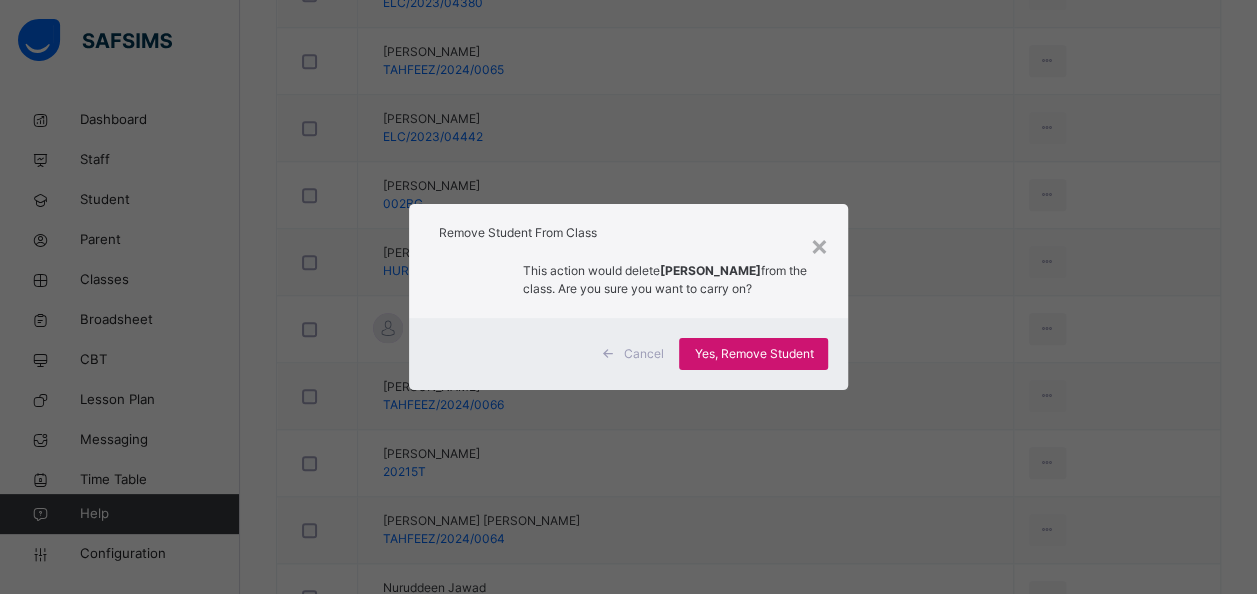 click on "Yes, Remove Student" at bounding box center [753, 354] 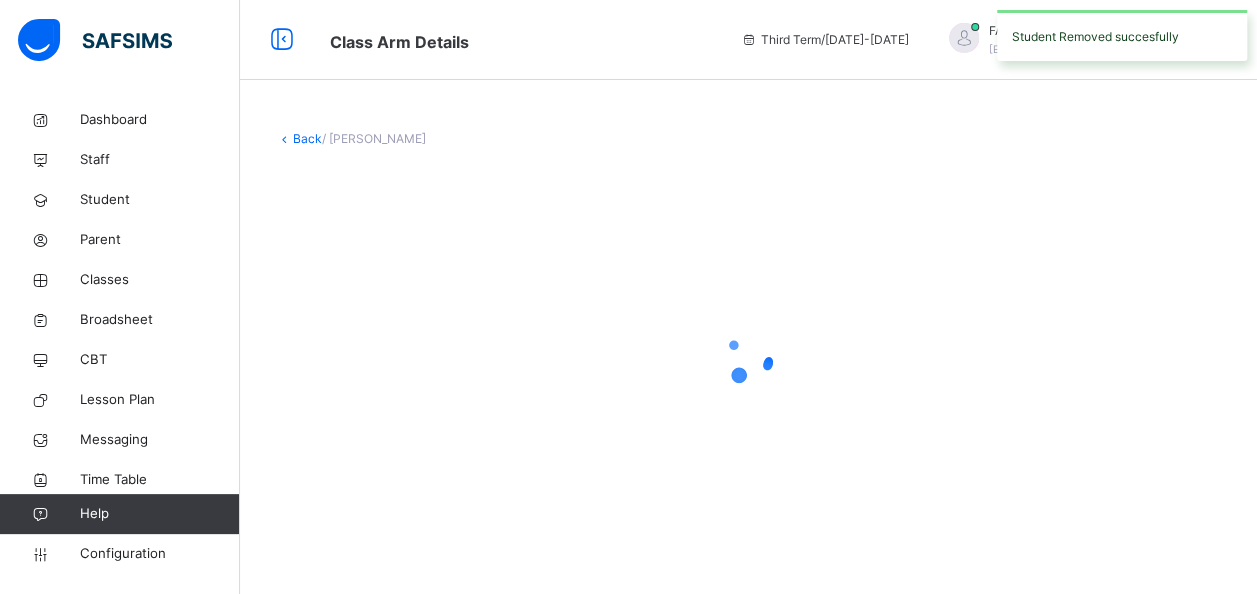 scroll, scrollTop: 0, scrollLeft: 0, axis: both 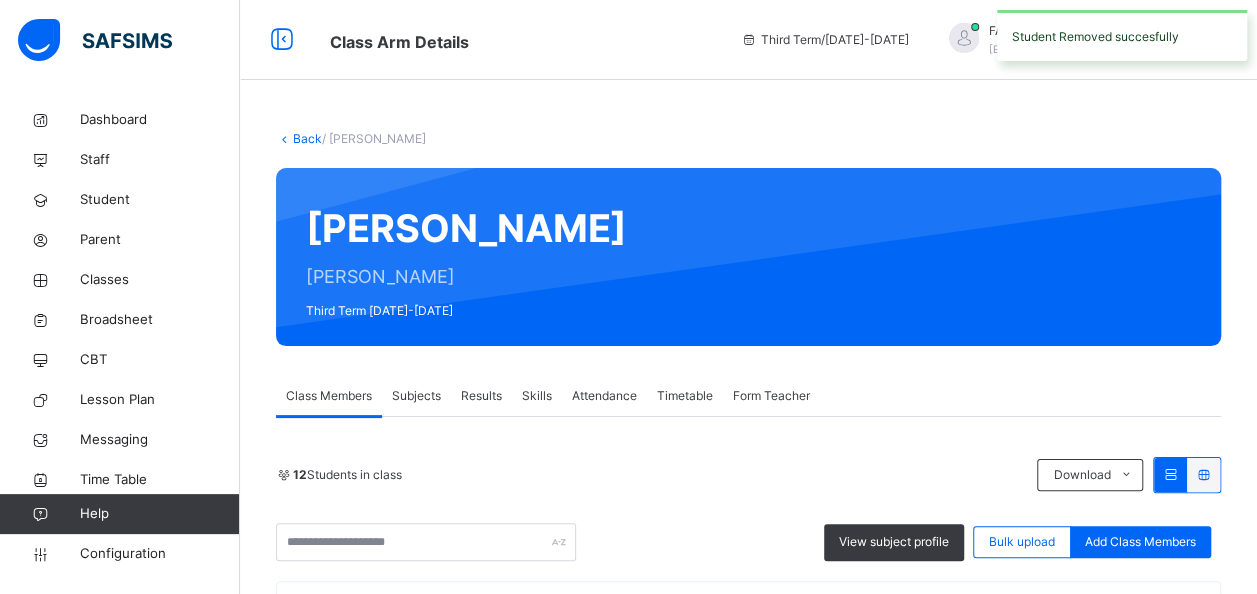 click on "Back" at bounding box center [307, 138] 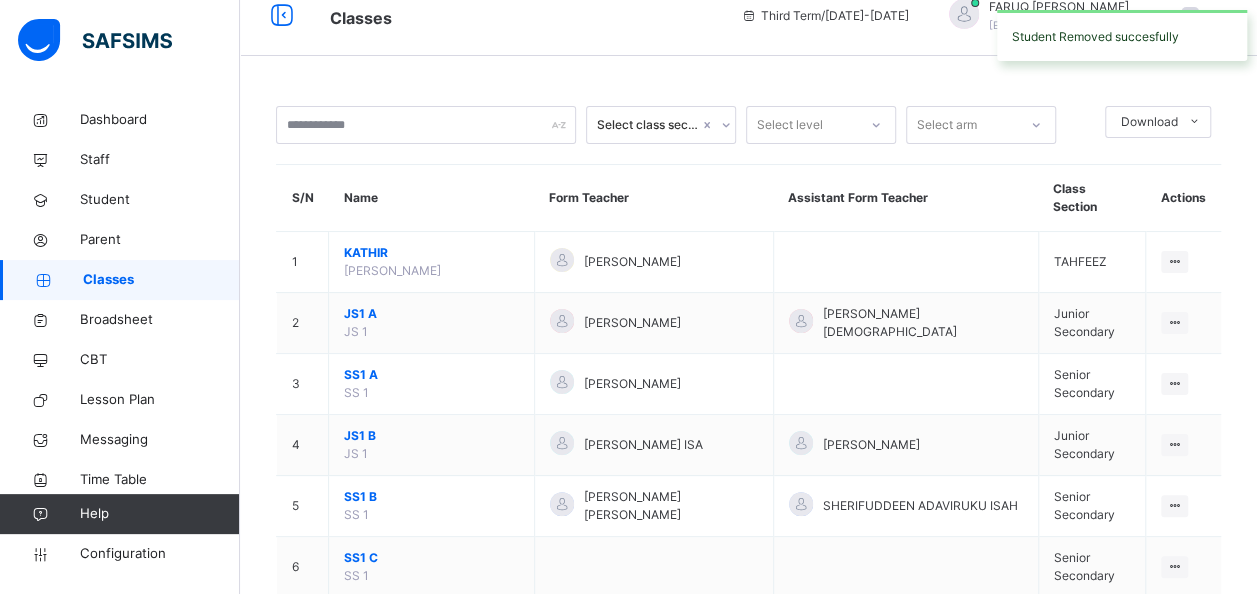 scroll, scrollTop: 0, scrollLeft: 0, axis: both 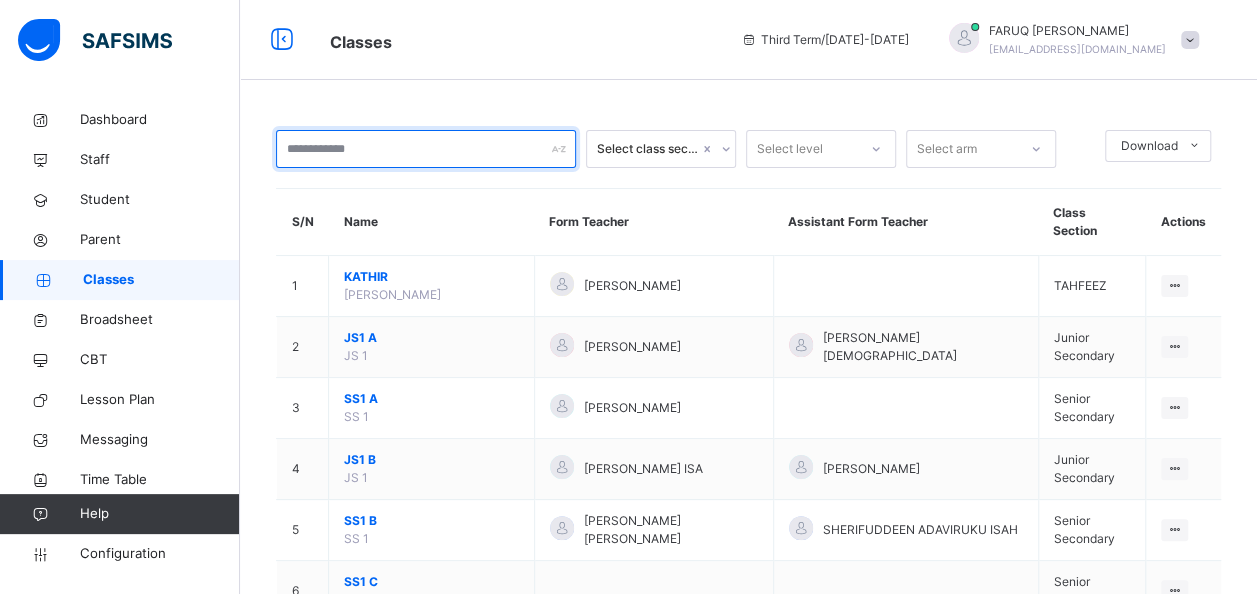 click at bounding box center (426, 149) 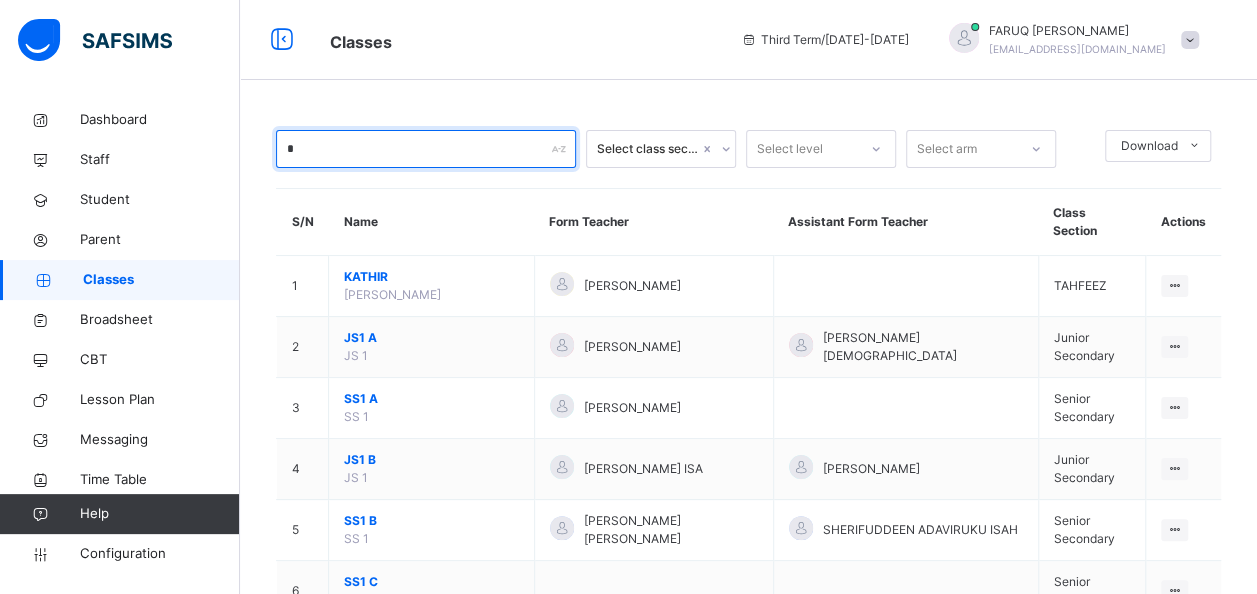 type on "**" 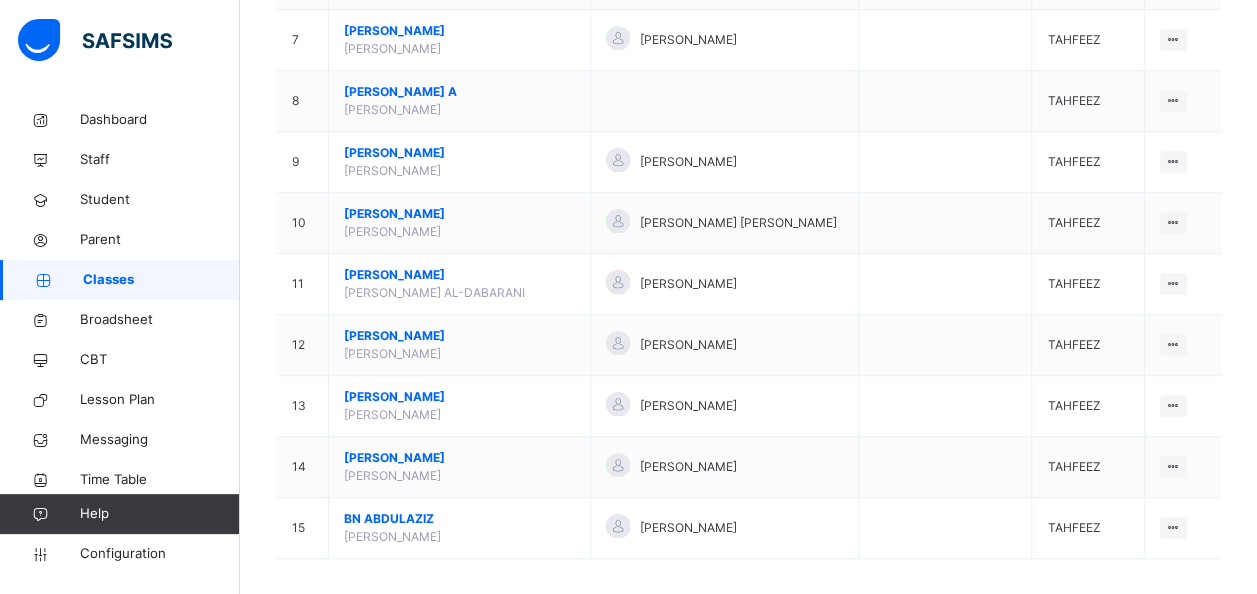 scroll, scrollTop: 603, scrollLeft: 0, axis: vertical 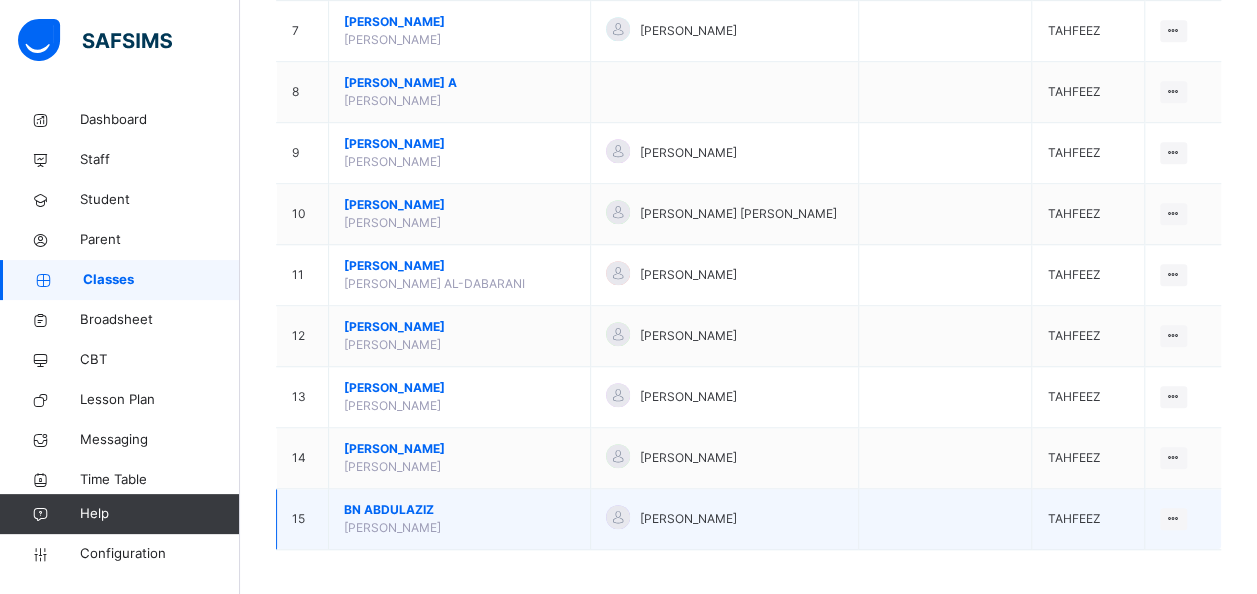 click on "BN ABDULAZIZ" at bounding box center [459, 510] 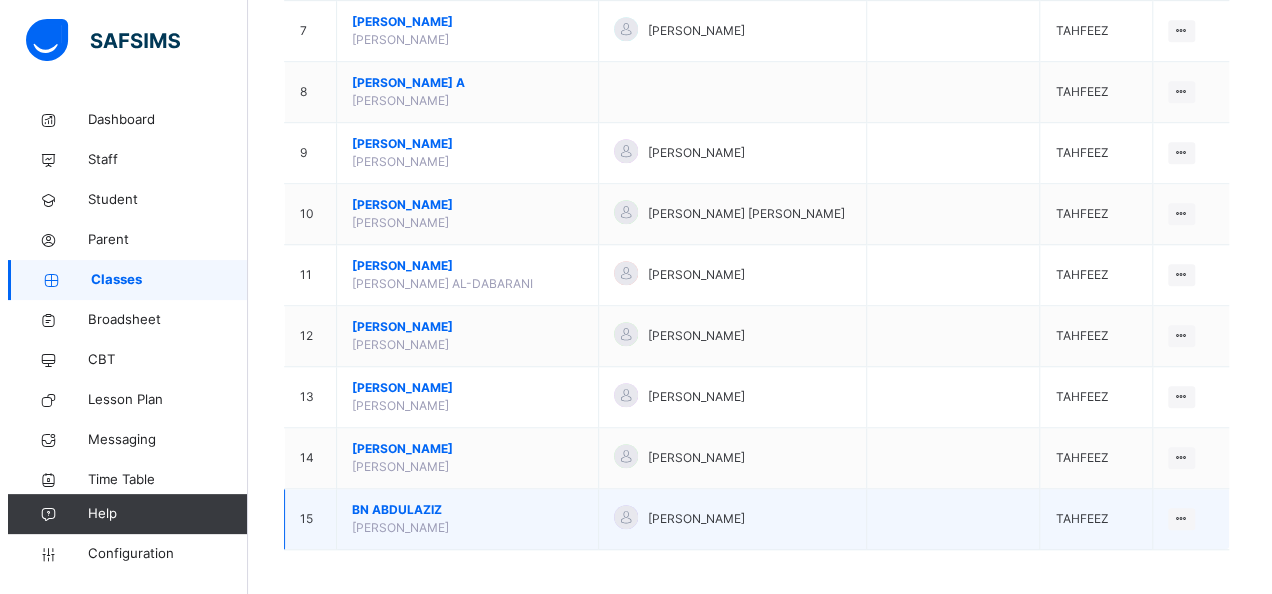 scroll, scrollTop: 0, scrollLeft: 0, axis: both 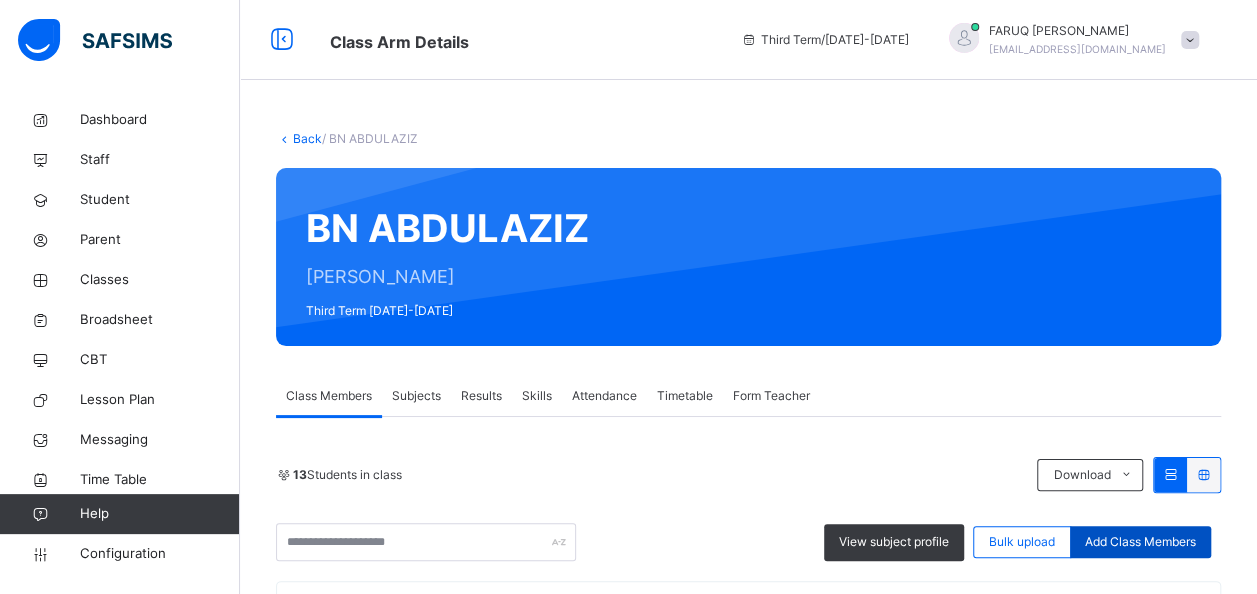 click on "Add Class Members" at bounding box center (1140, 542) 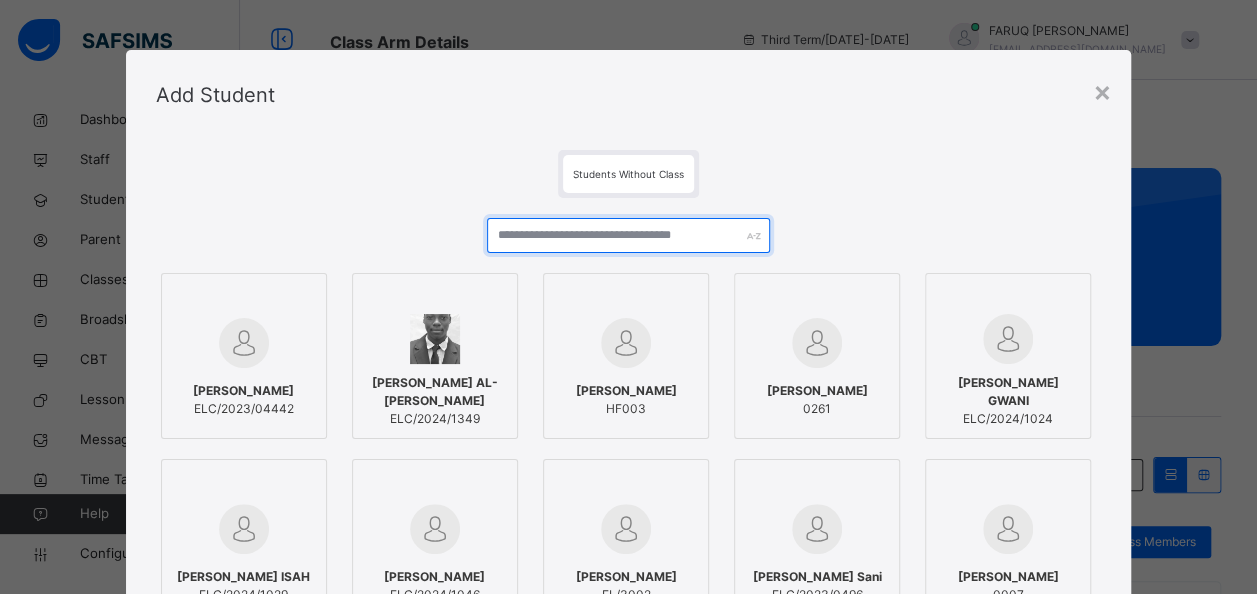 click at bounding box center [629, 235] 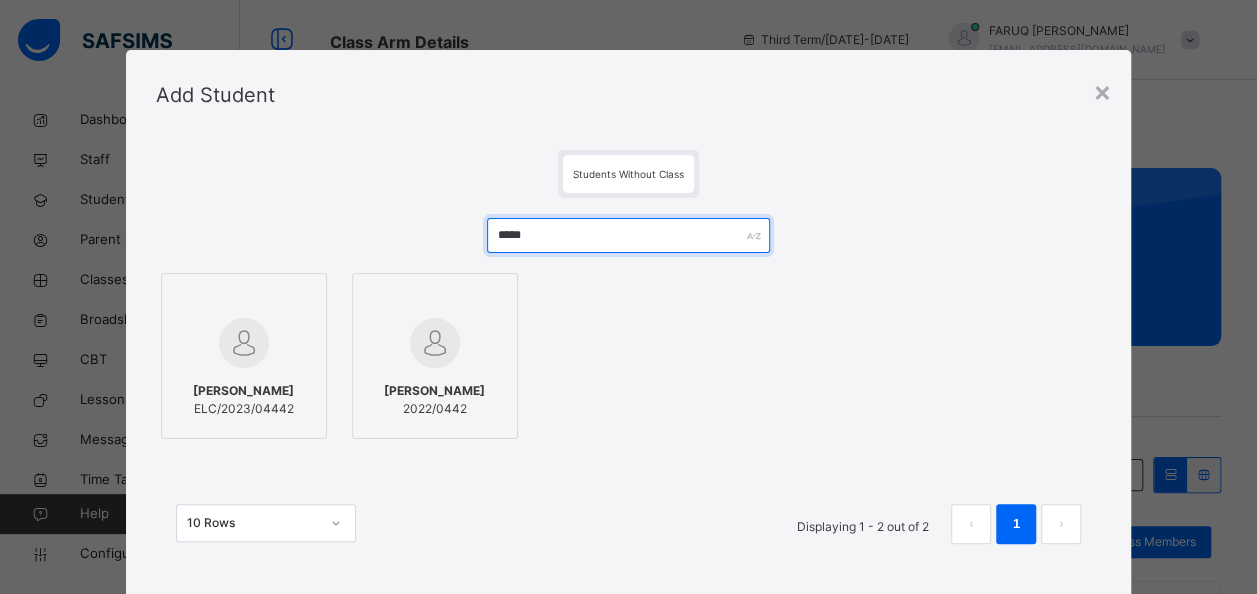 type on "*****" 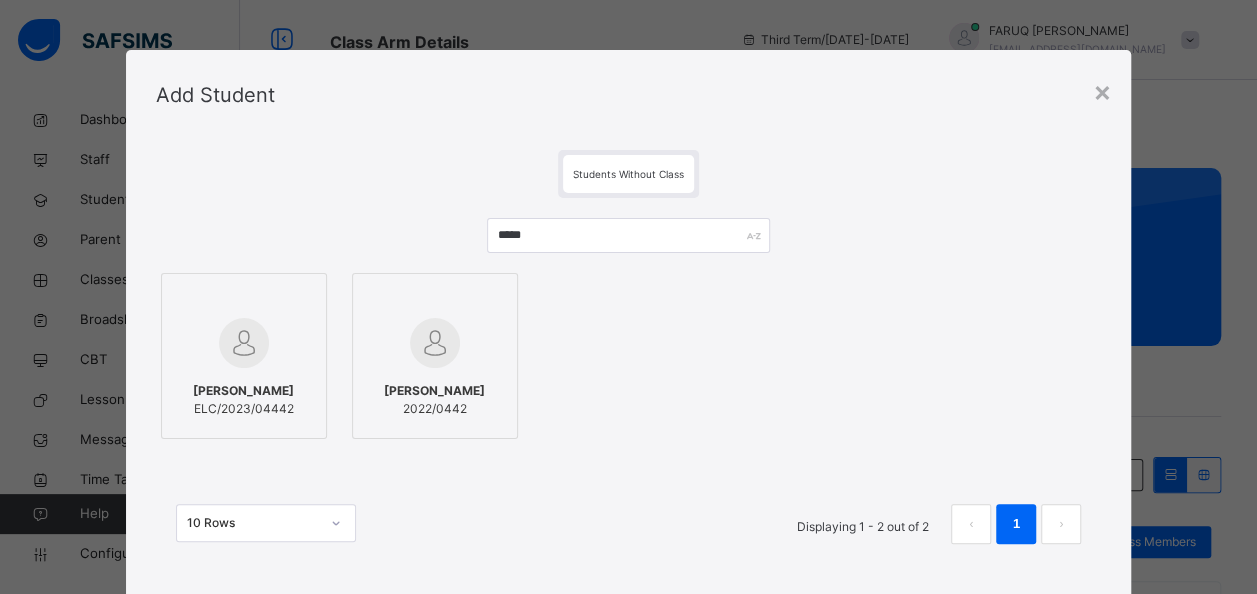 click on "Atiku Mabdul Mohammed ELC/2023/04442" at bounding box center [244, 400] 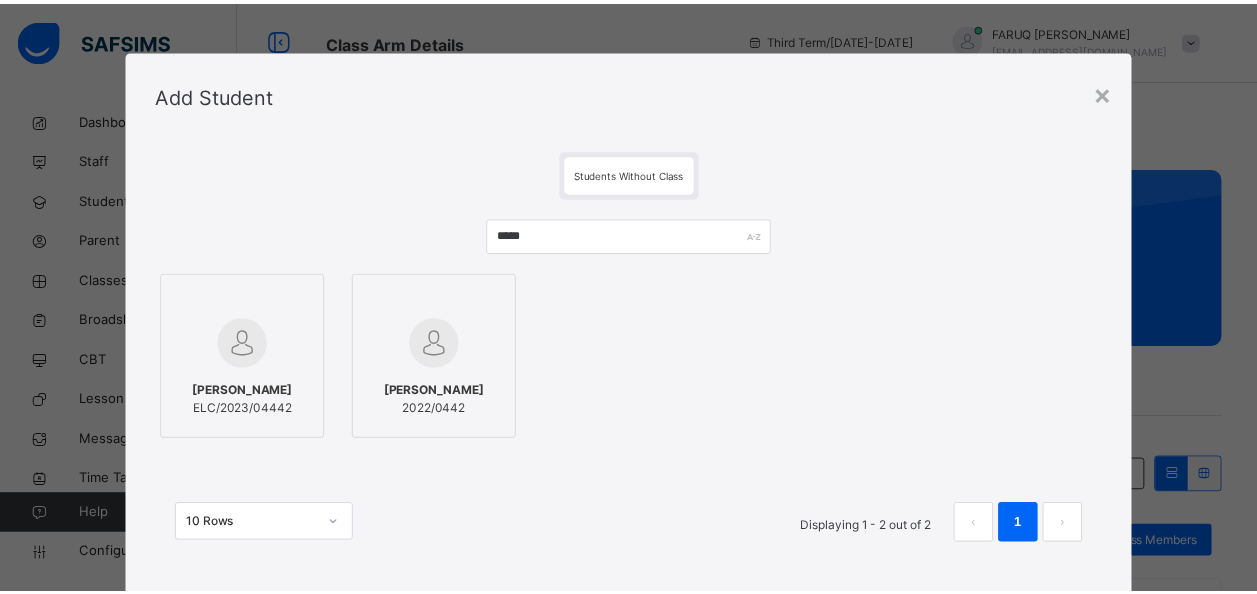 scroll, scrollTop: 112, scrollLeft: 0, axis: vertical 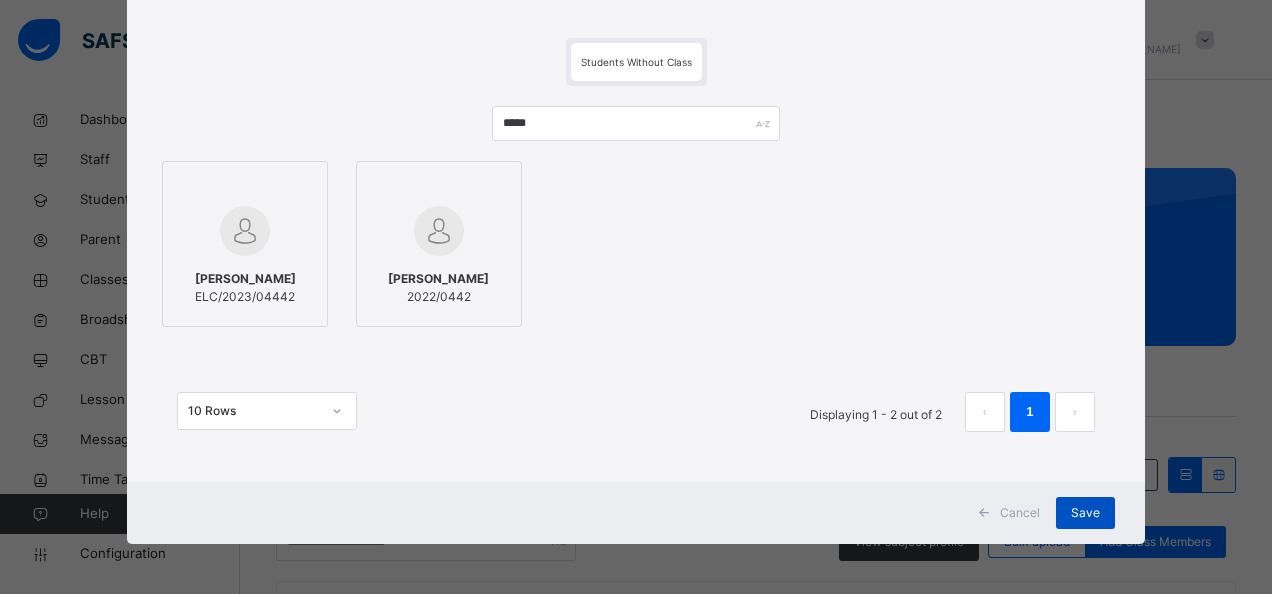 click on "Save" at bounding box center (1085, 513) 